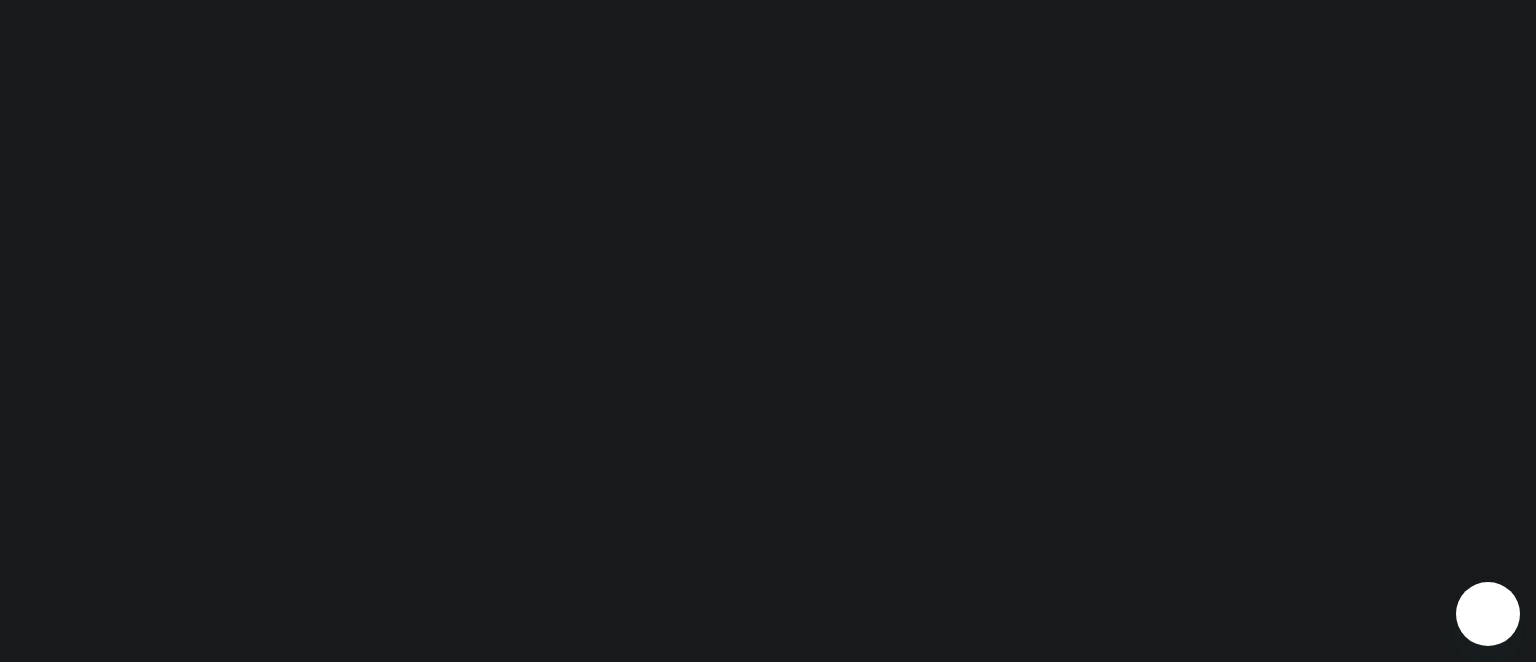 scroll, scrollTop: 0, scrollLeft: 0, axis: both 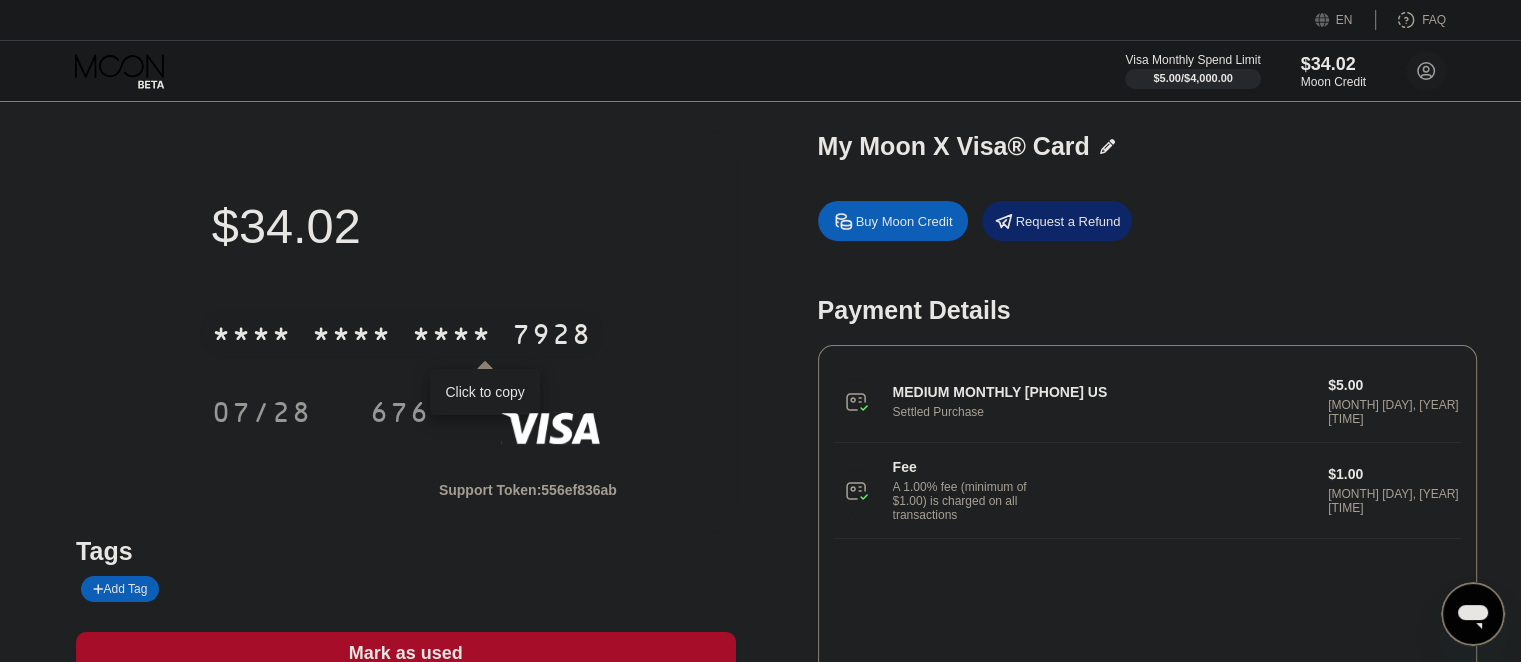 click on "[CREDIT_CARD_LAST_4]" at bounding box center [402, 334] 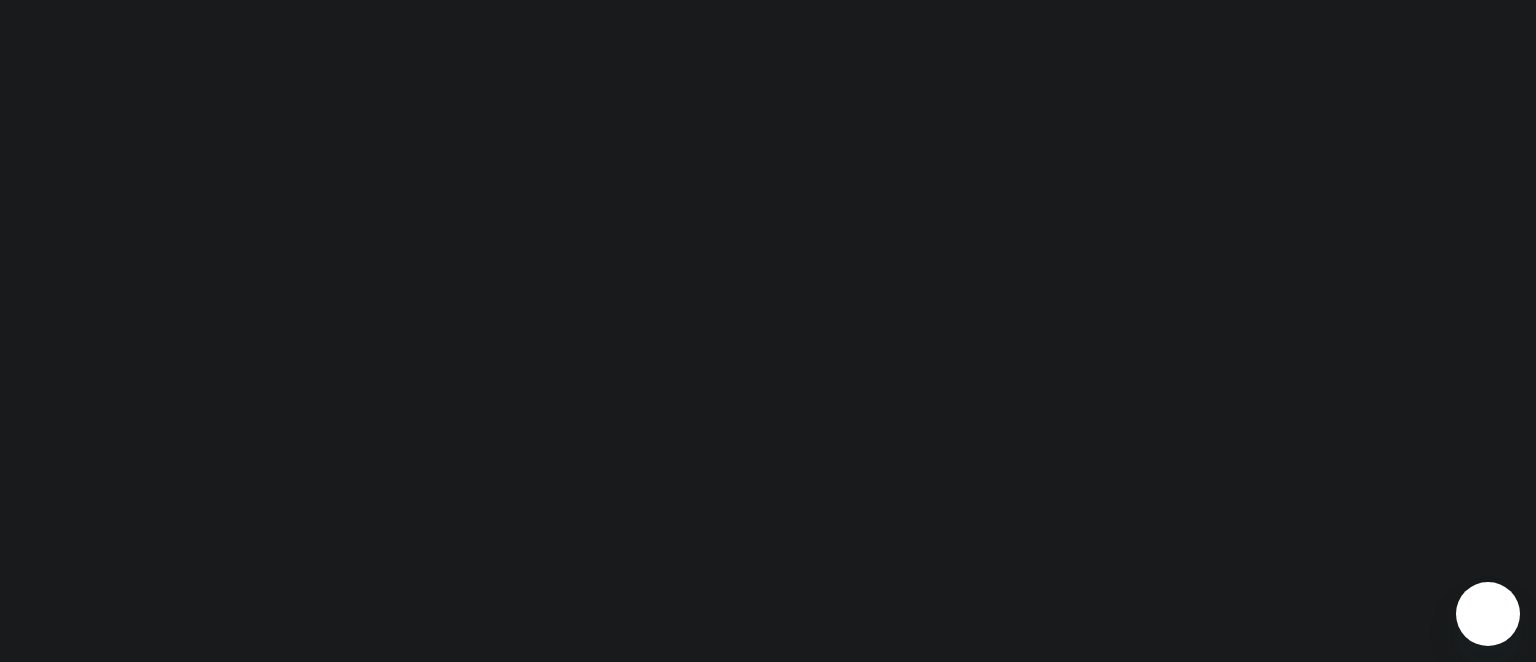 scroll, scrollTop: 0, scrollLeft: 0, axis: both 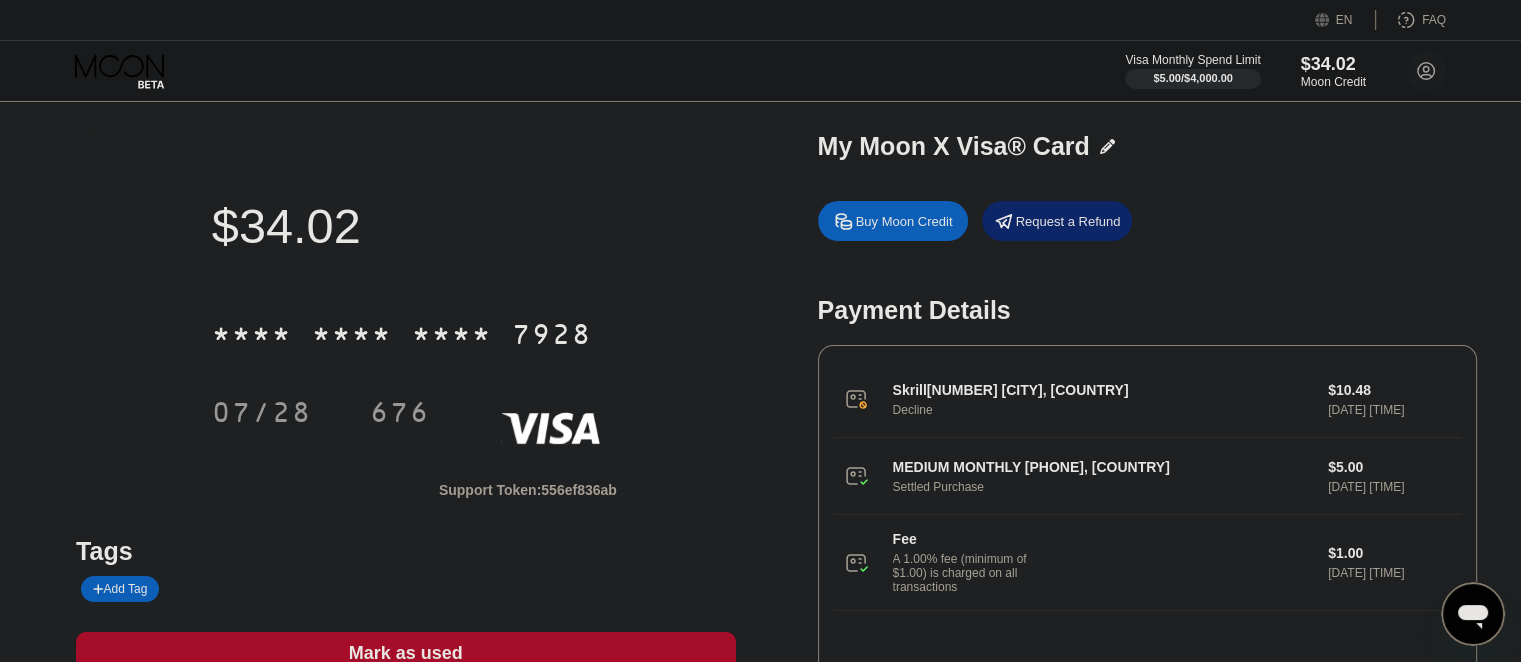 click on "Skrill8708               LONDON       IE Decline $10.48 Aug 05, 2025 12:35 PM" at bounding box center [1147, 399] 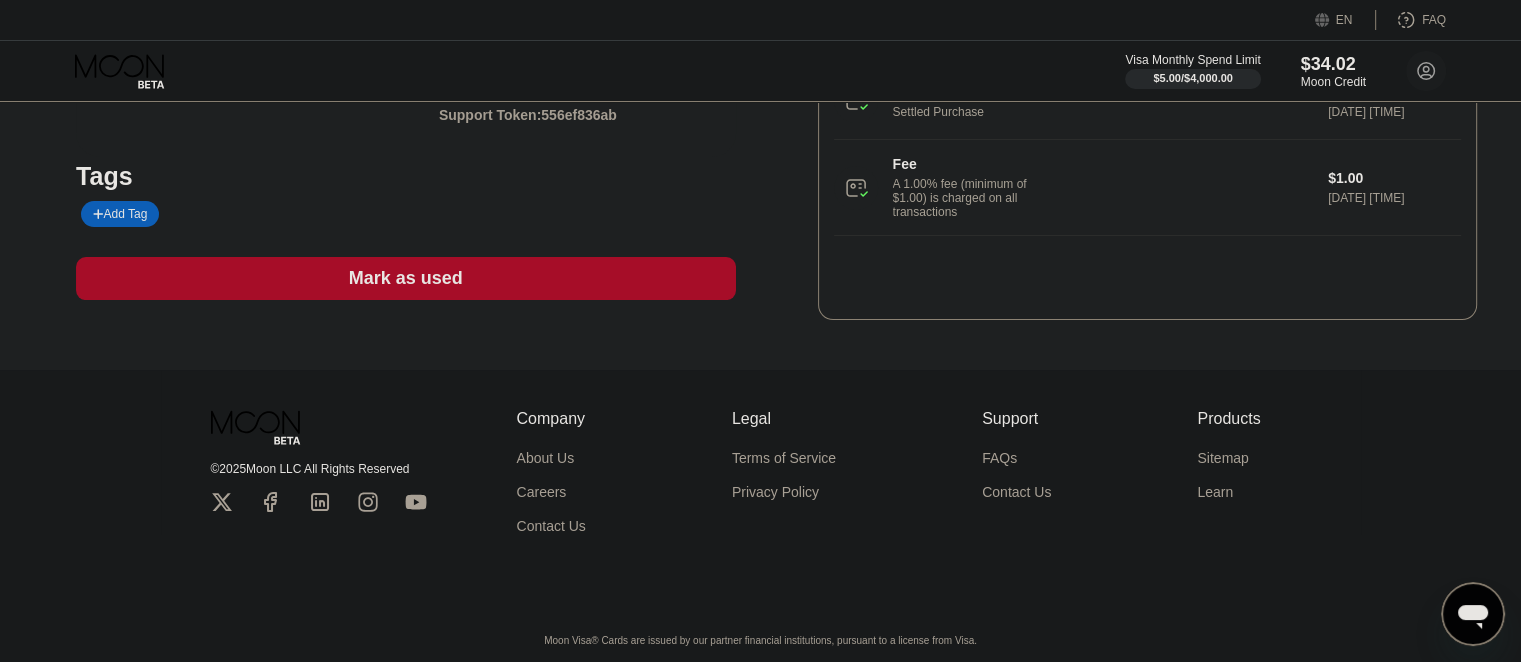 scroll, scrollTop: 0, scrollLeft: 0, axis: both 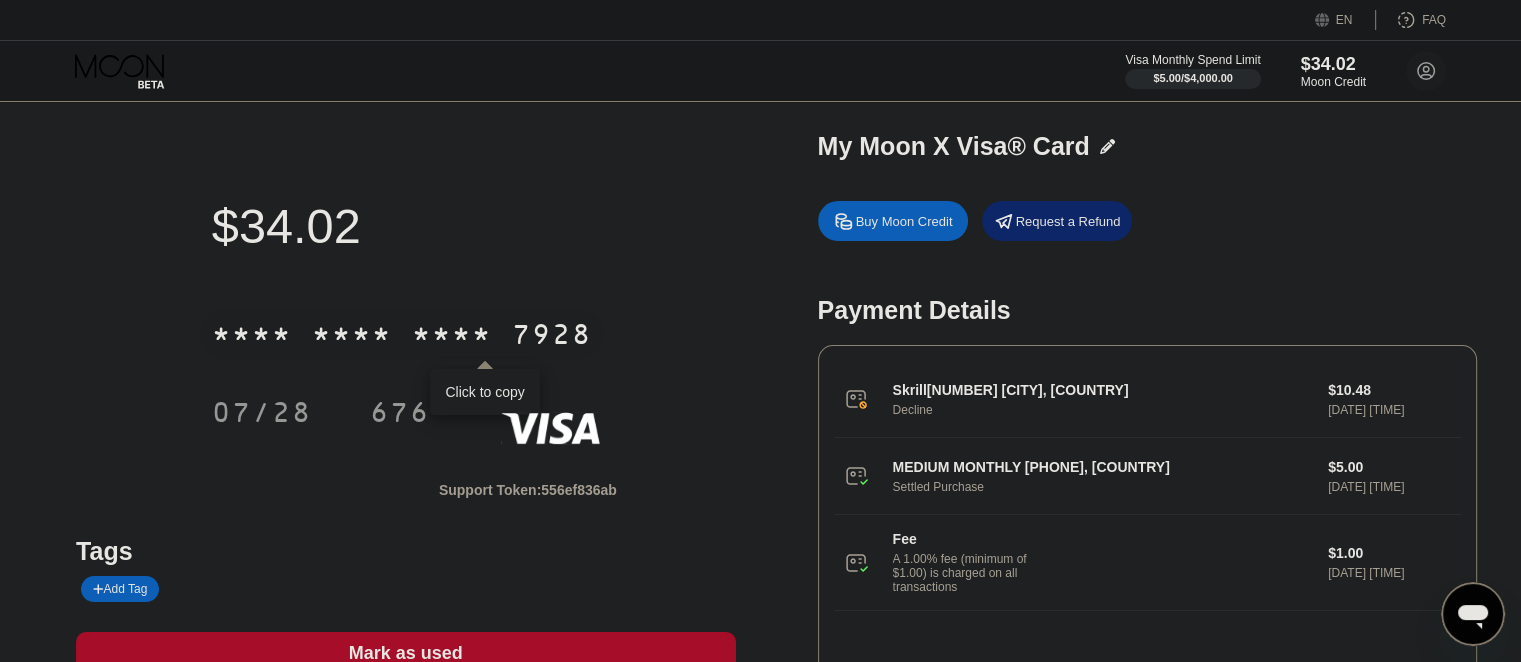 click on "* * * *" at bounding box center (352, 337) 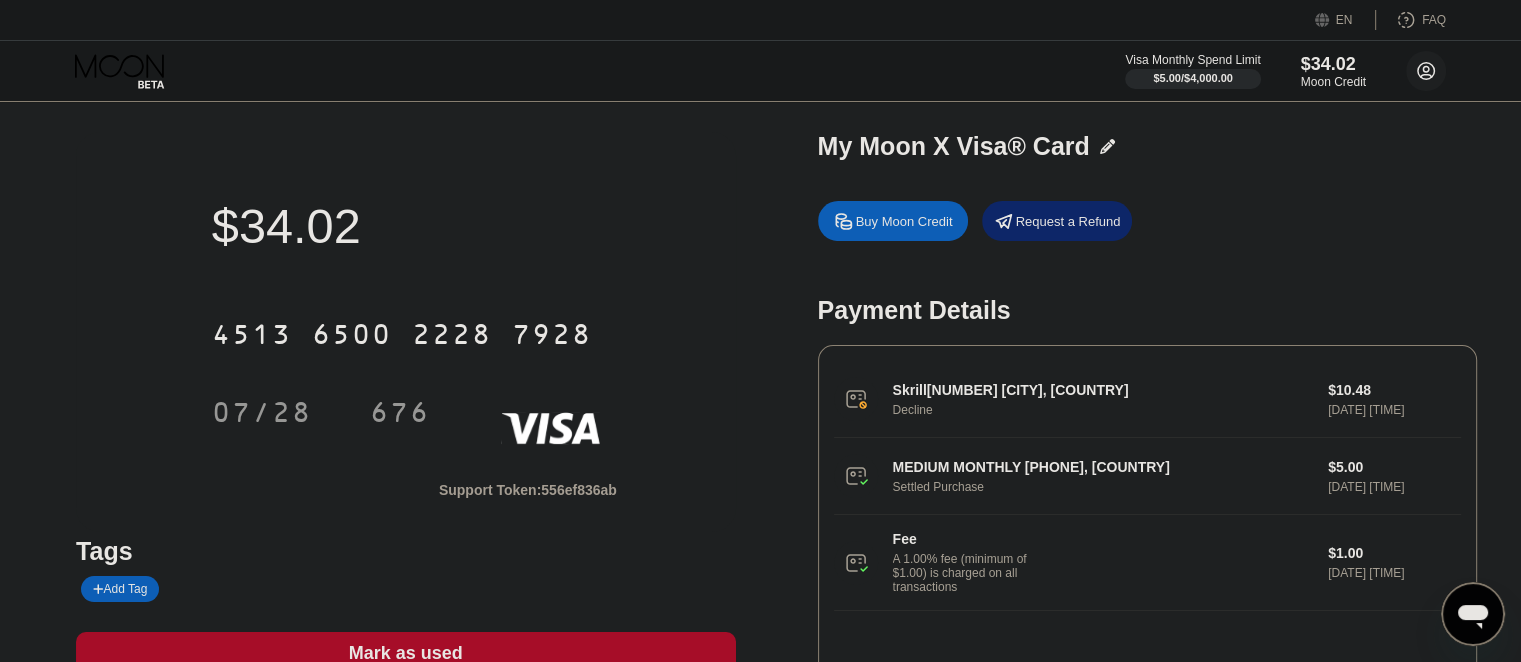 click 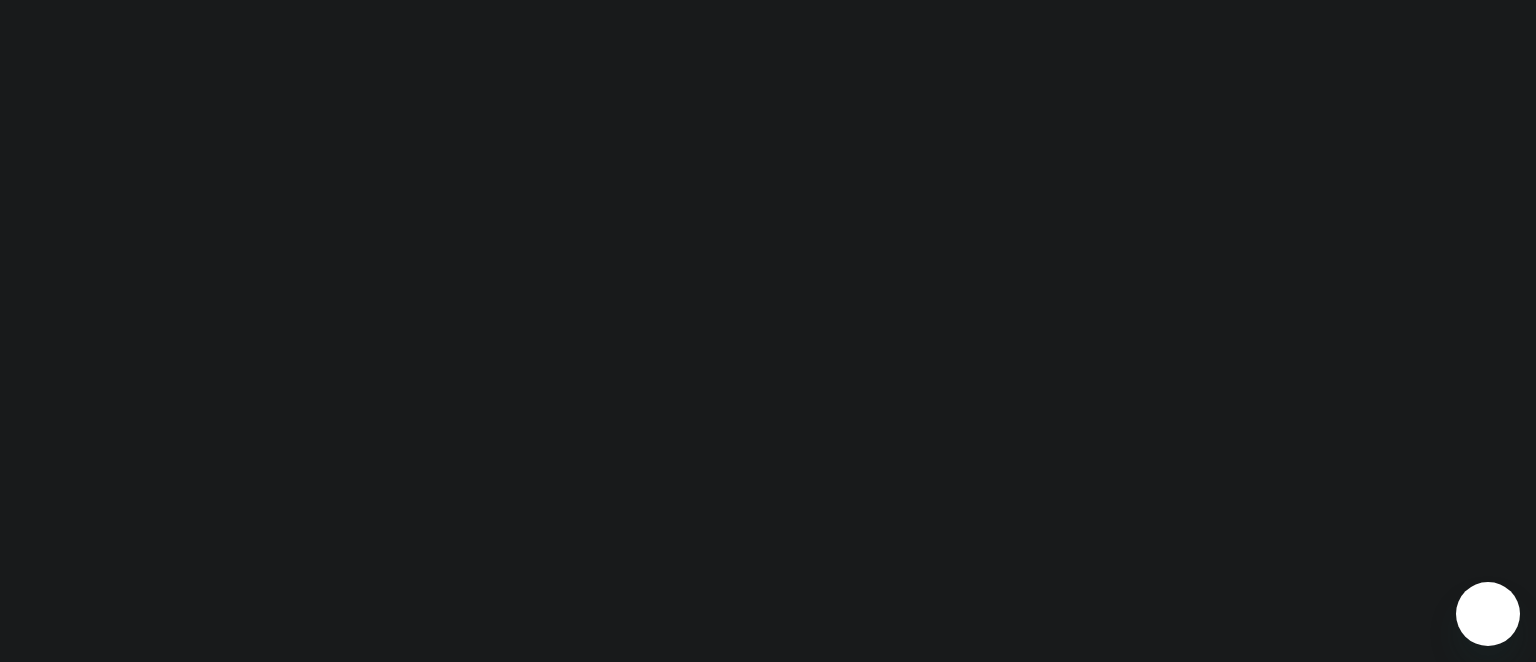 scroll, scrollTop: 0, scrollLeft: 0, axis: both 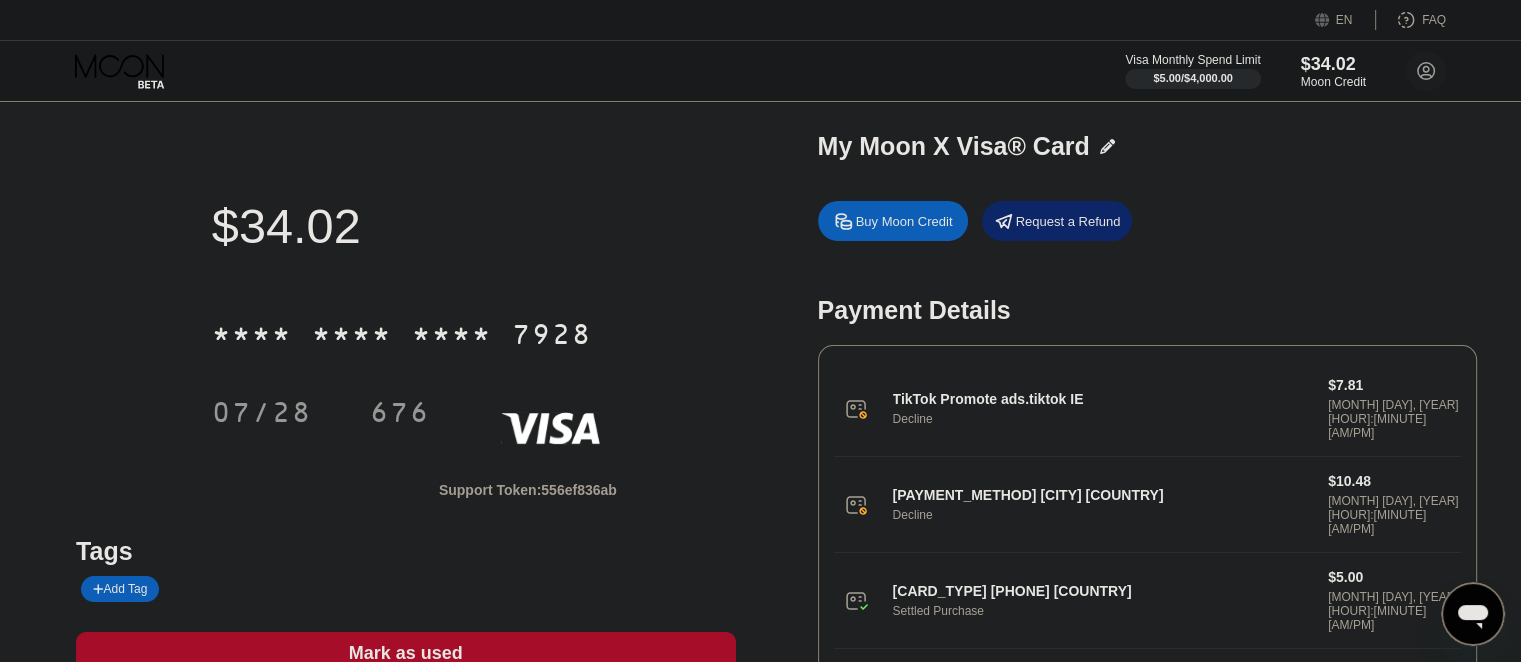 click on "[BRAND] [BRAND] [URL] [COUNTRY] [ACTION] [PRICE] [MONTH] [DAY], [YEAR] [HOUR]:[MINUTE] [AM/PM]" at bounding box center [1147, 409] 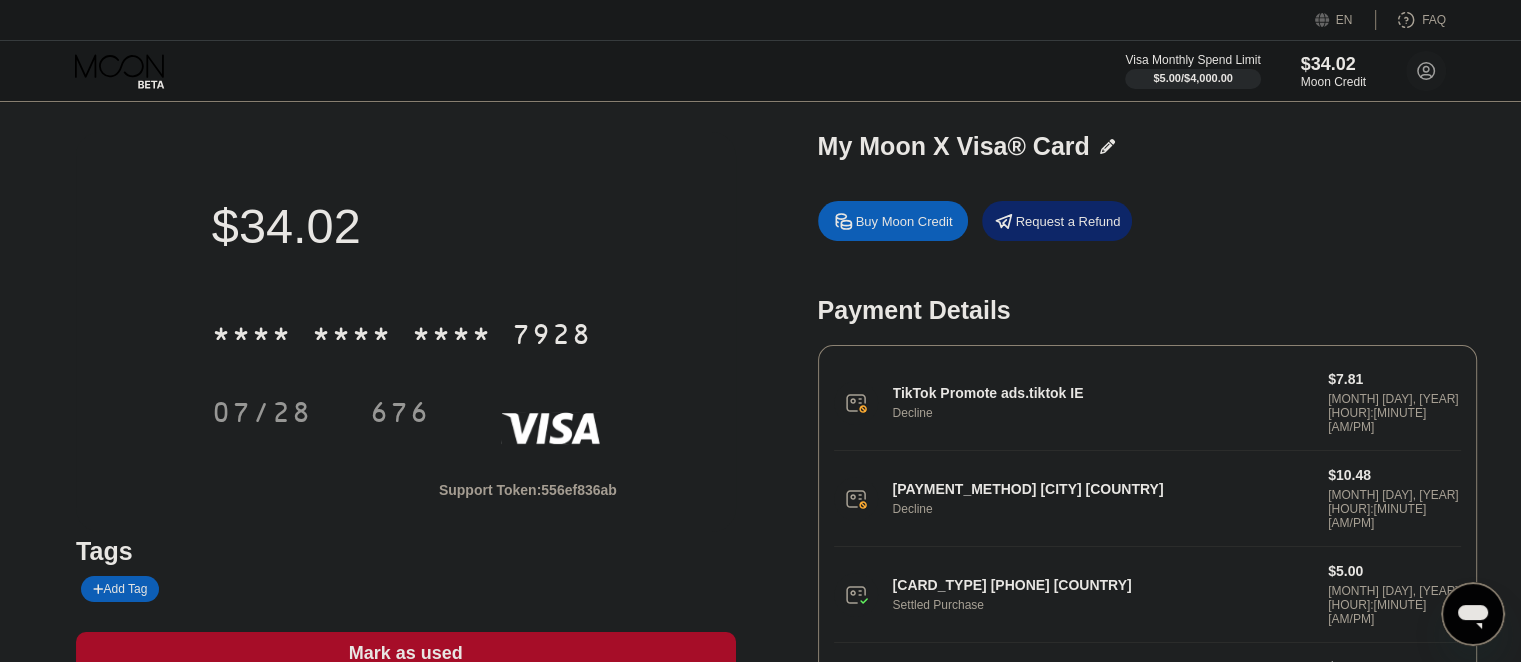 scroll, scrollTop: 0, scrollLeft: 0, axis: both 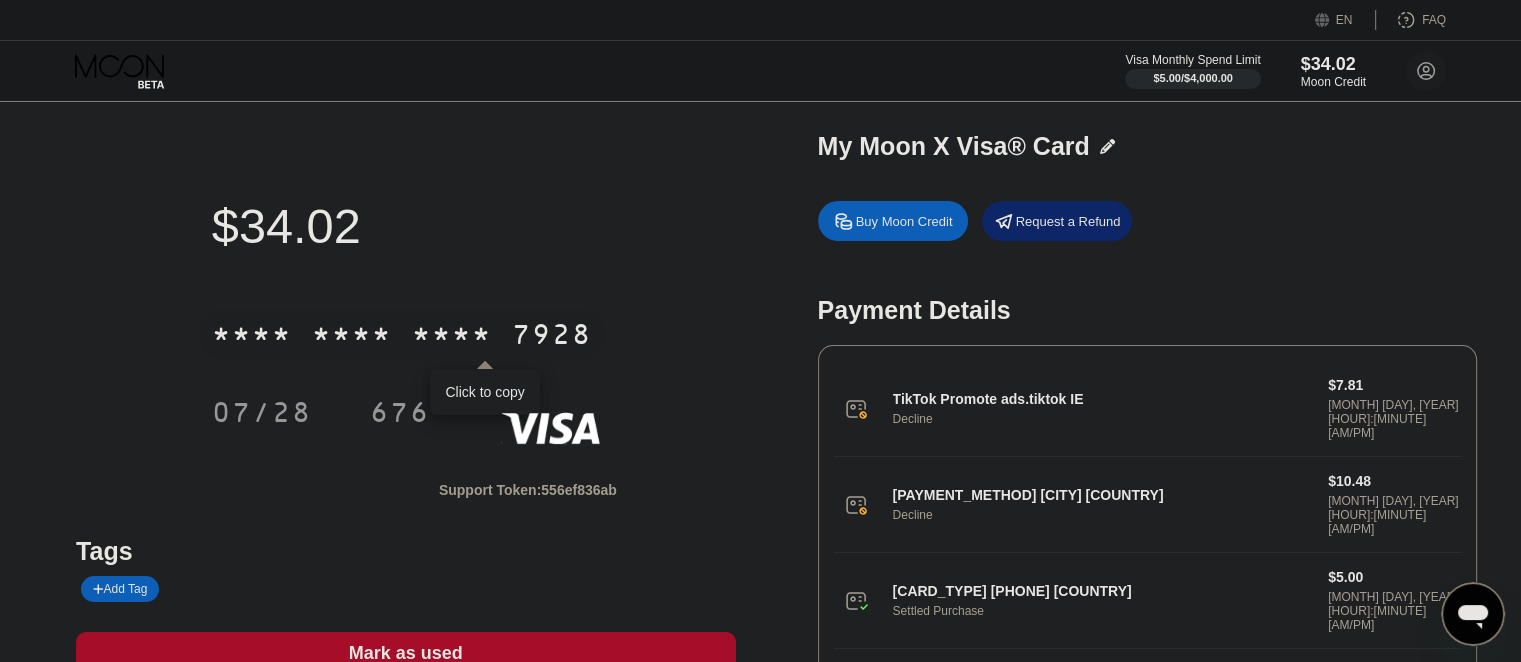 click on "* * * * * * * * * * * * 7928" at bounding box center (402, 334) 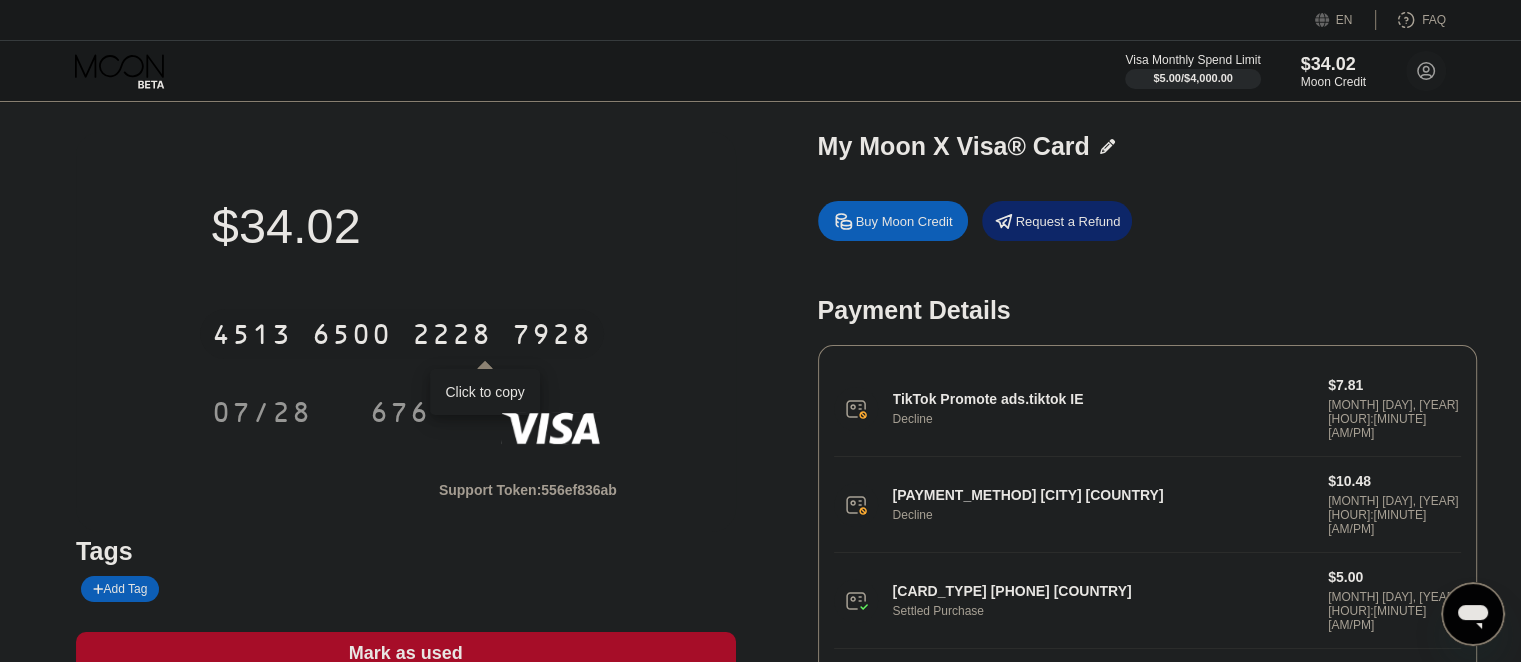 click on "4513 6500 2228 7928" at bounding box center (402, 334) 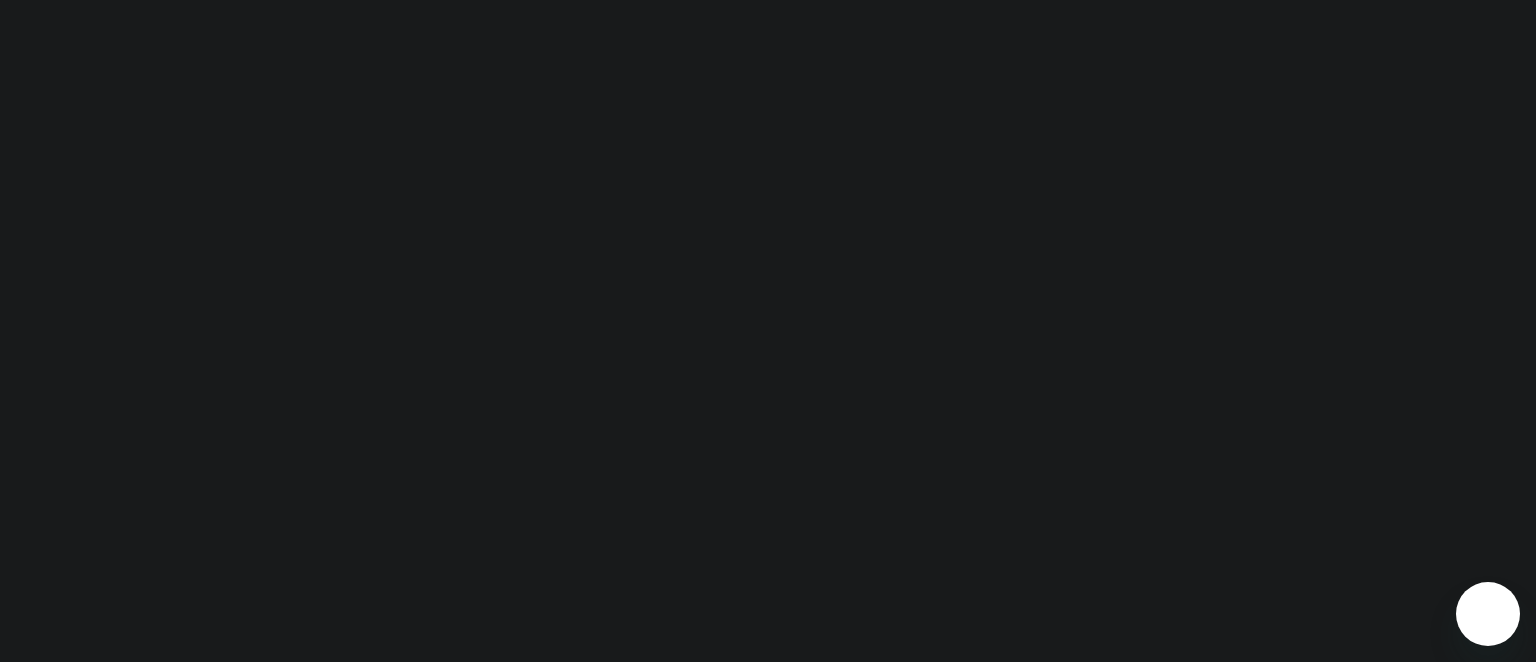 scroll, scrollTop: 0, scrollLeft: 0, axis: both 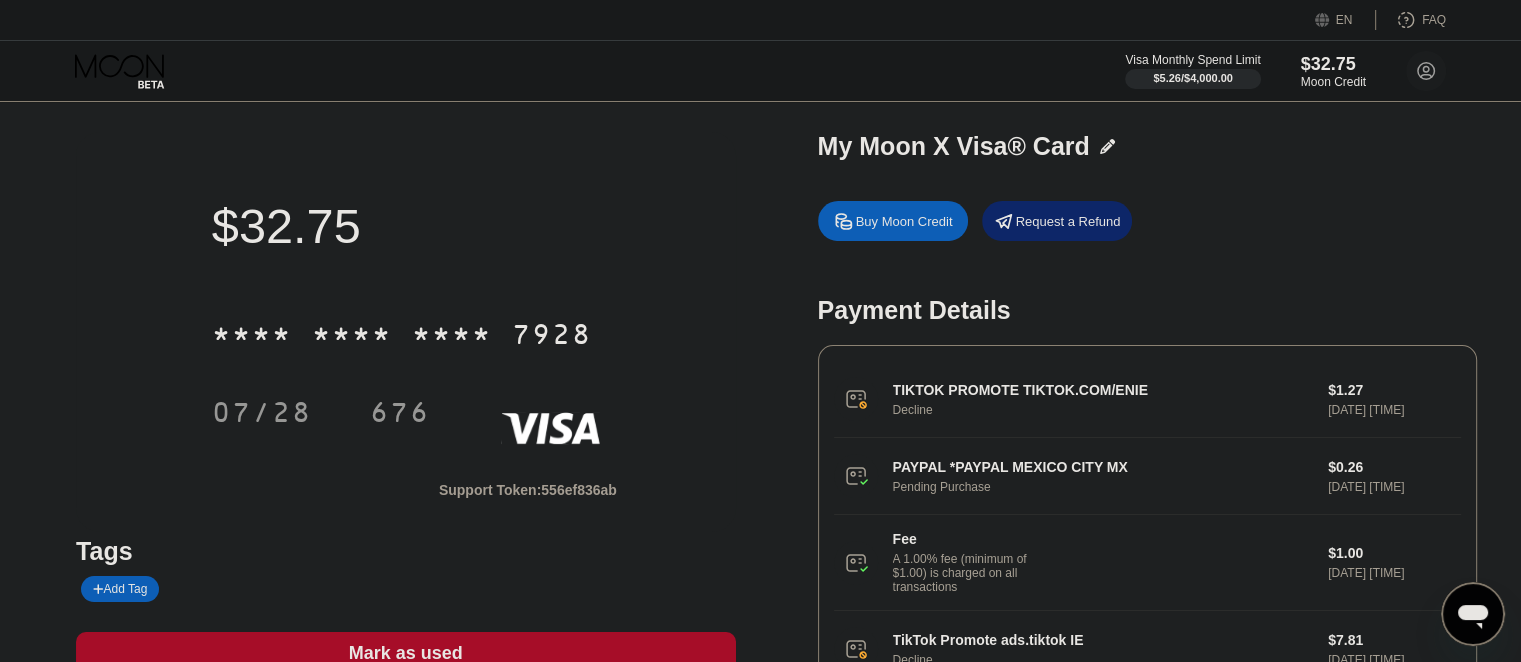 drag, startPoint x: 1352, startPoint y: 399, endPoint x: 1142, endPoint y: 386, distance: 210.402 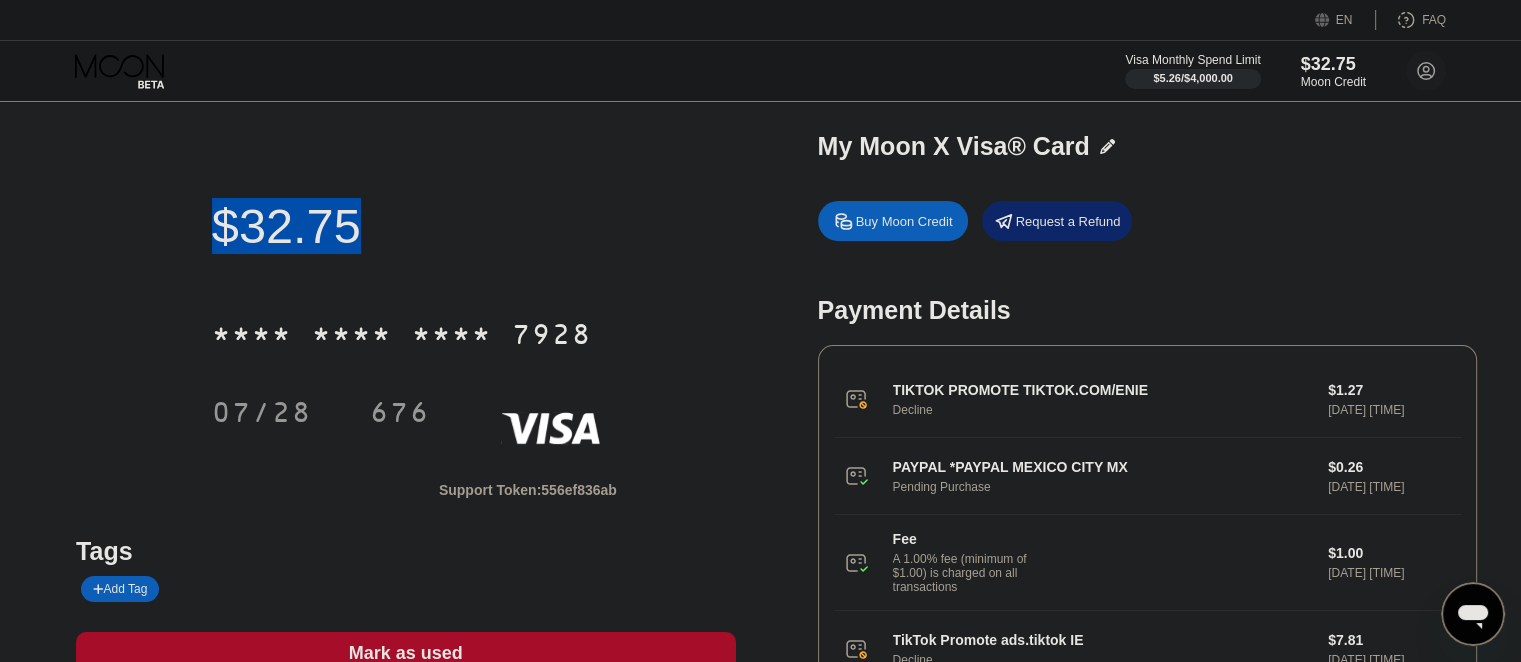 drag, startPoint x: 325, startPoint y: 240, endPoint x: 62, endPoint y: 238, distance: 263.0076 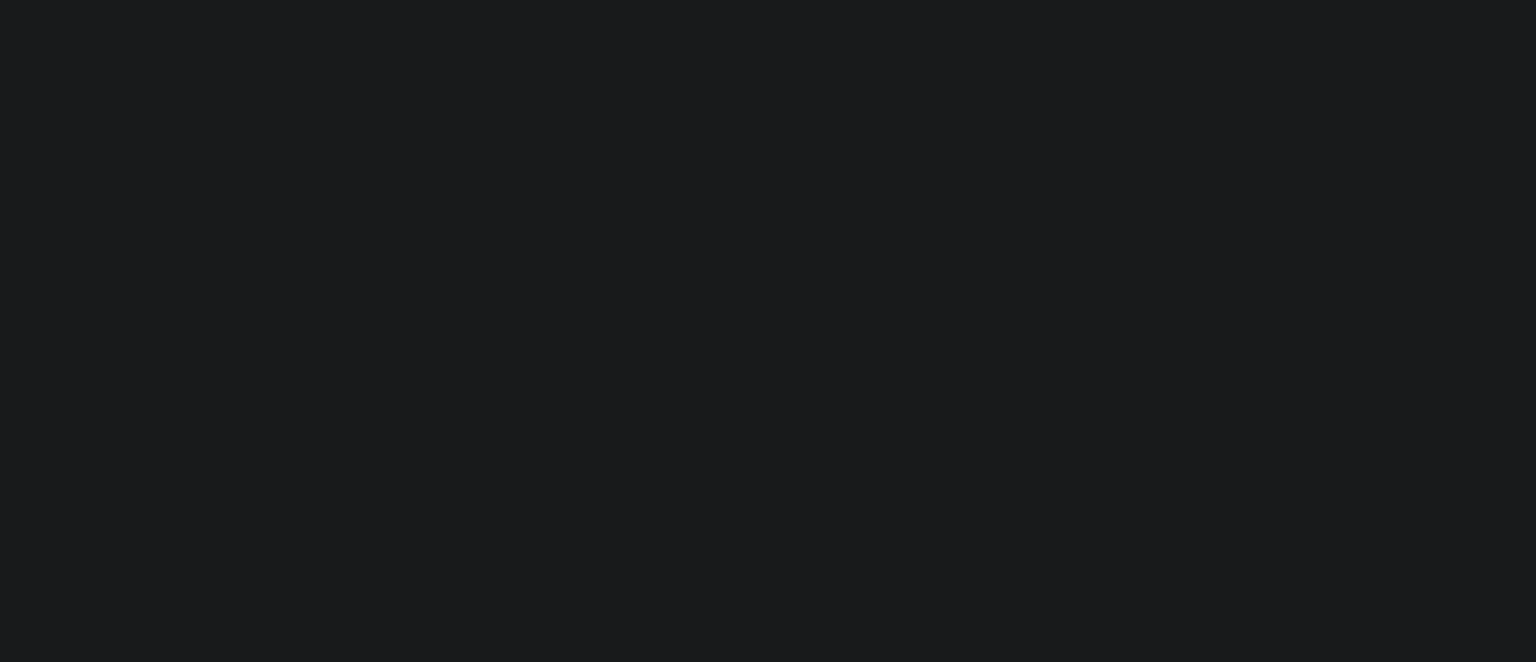 scroll, scrollTop: 0, scrollLeft: 0, axis: both 